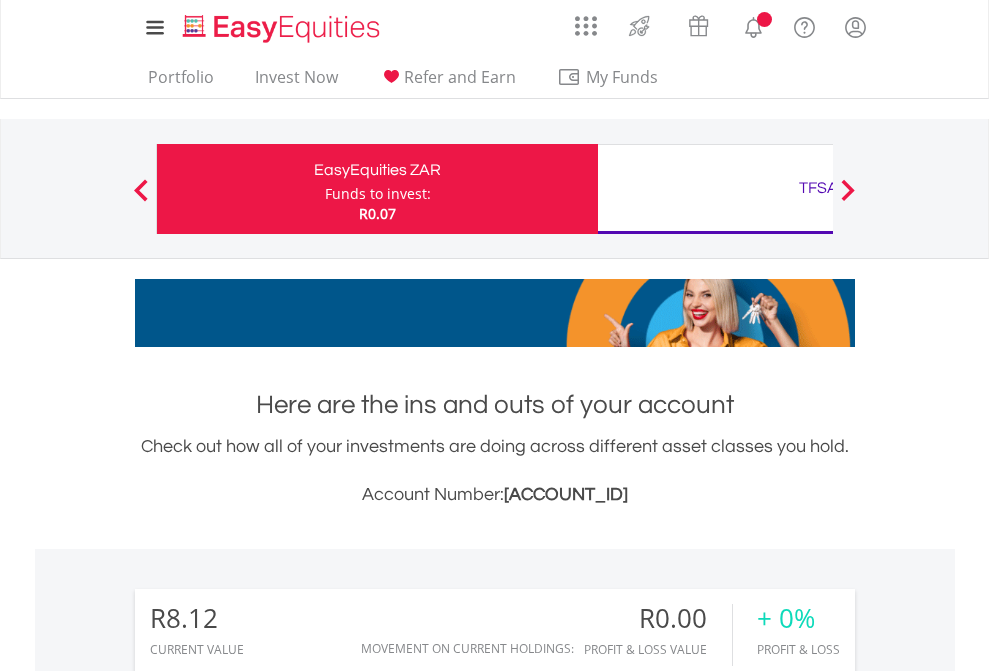 scroll, scrollTop: 0, scrollLeft: 0, axis: both 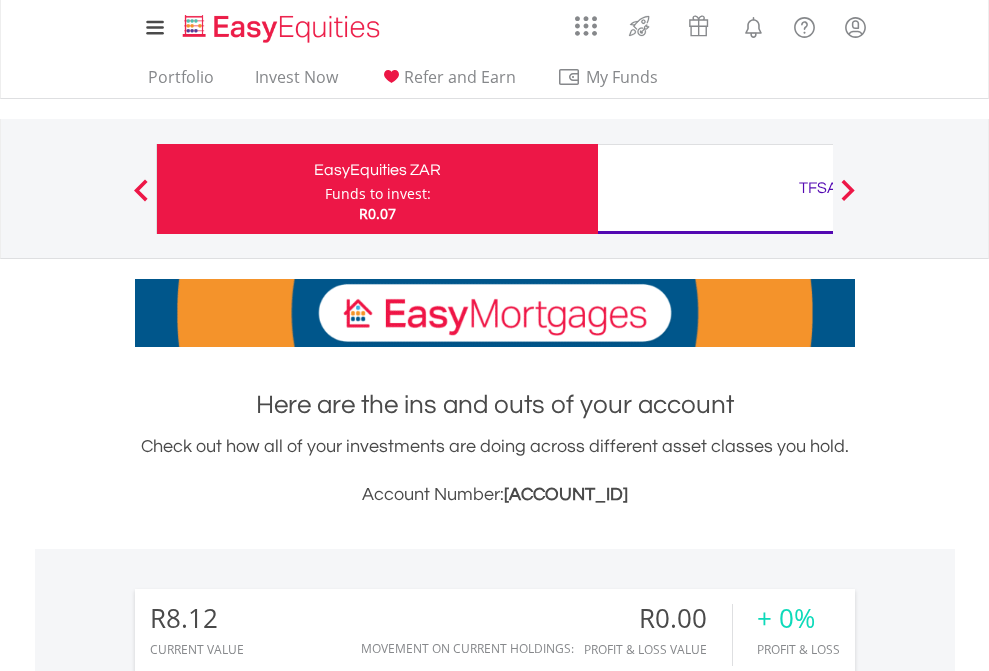 click on "Funds to invest:" at bounding box center (378, 194) 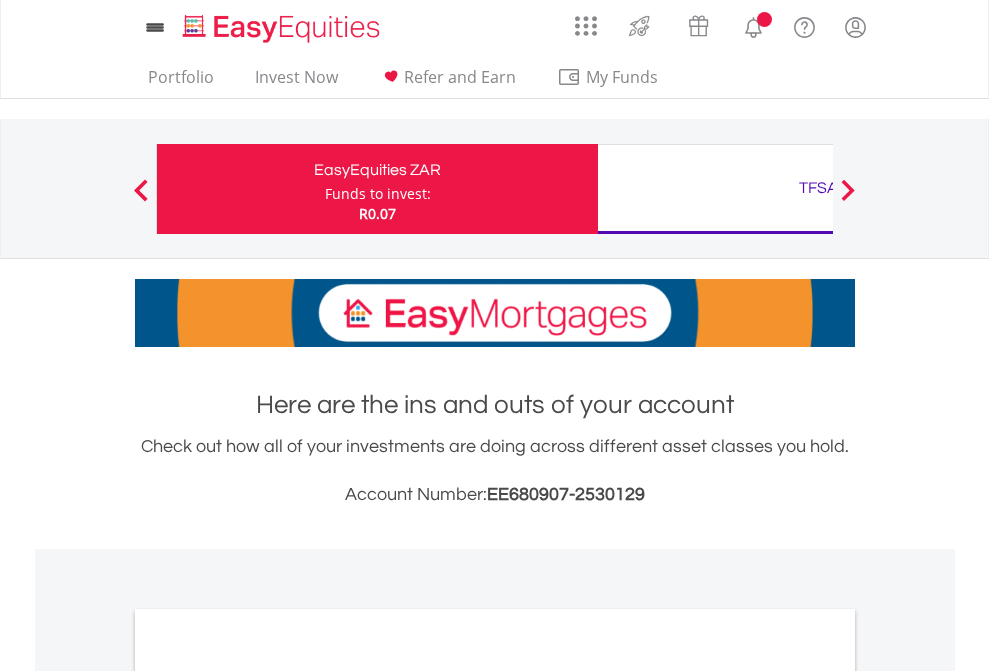 scroll, scrollTop: 0, scrollLeft: 0, axis: both 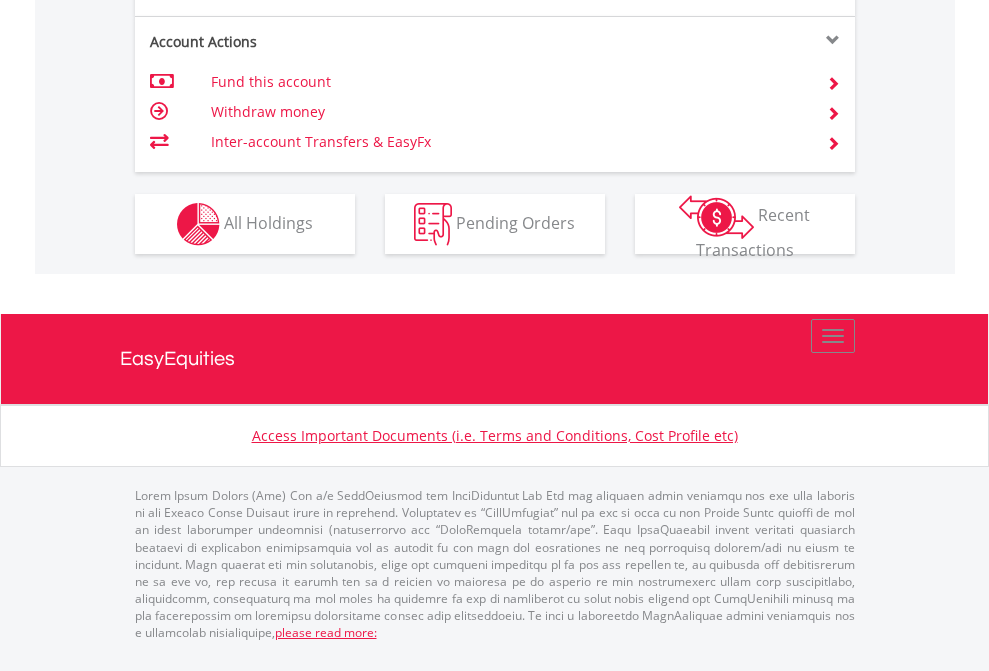 click on "Investment types" at bounding box center [706, -337] 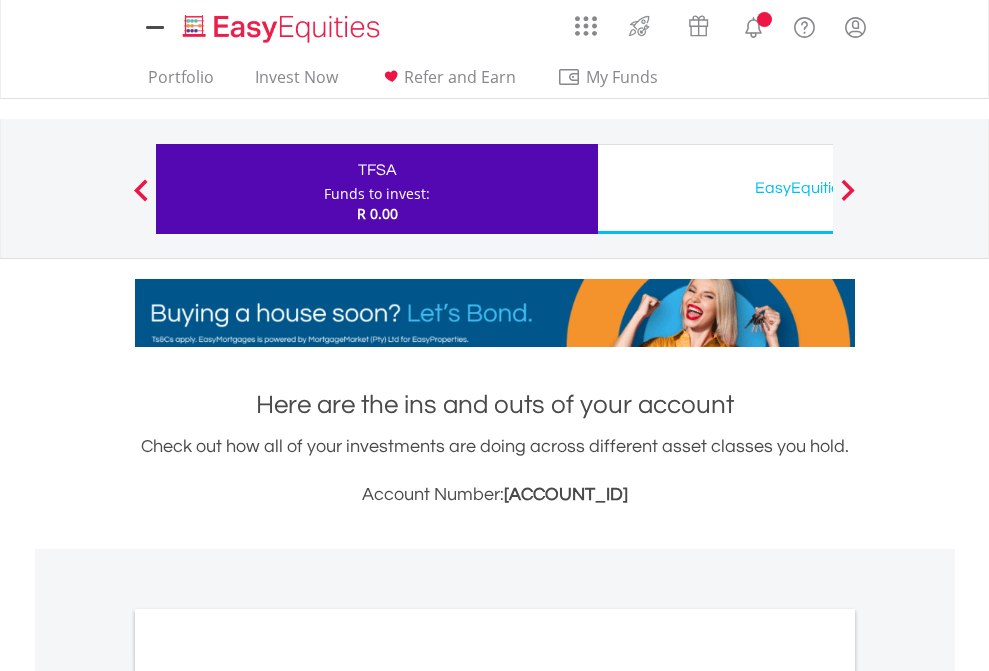 scroll, scrollTop: 0, scrollLeft: 0, axis: both 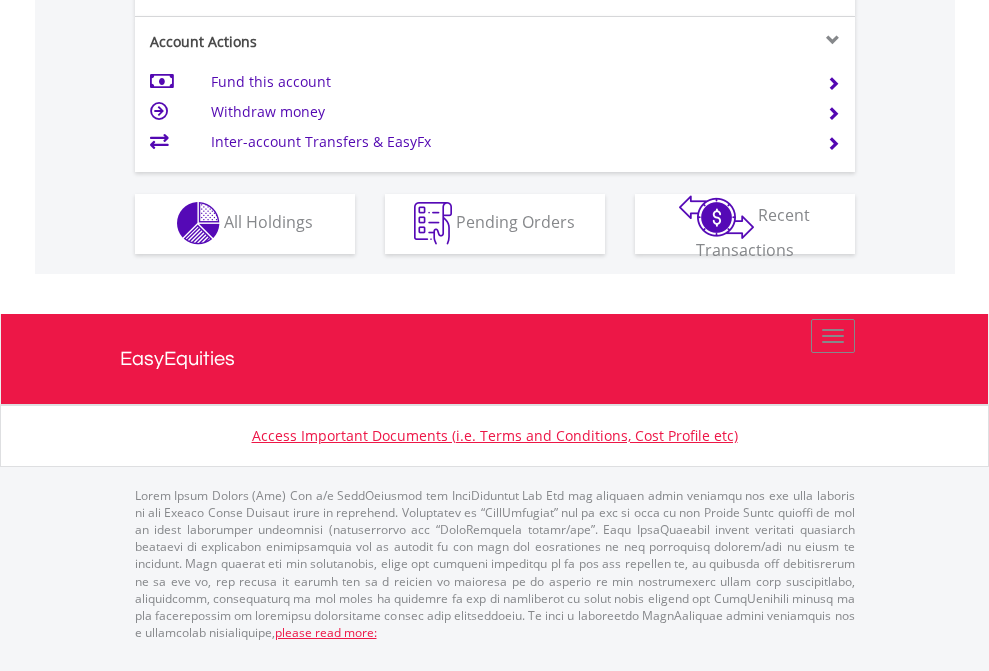 click on "Investment types" at bounding box center [706, -353] 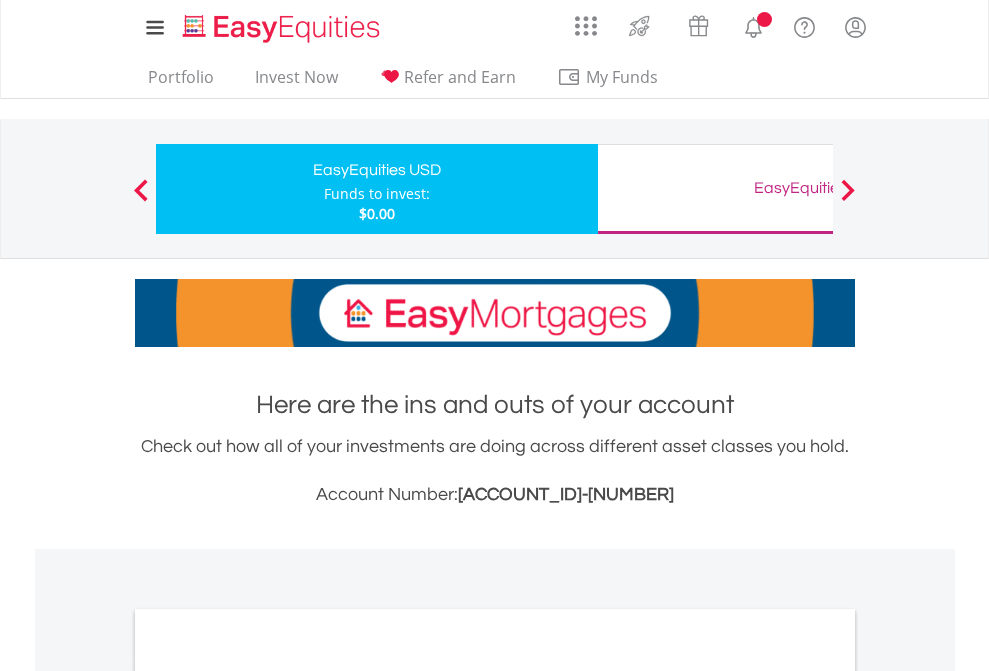 scroll, scrollTop: 0, scrollLeft: 0, axis: both 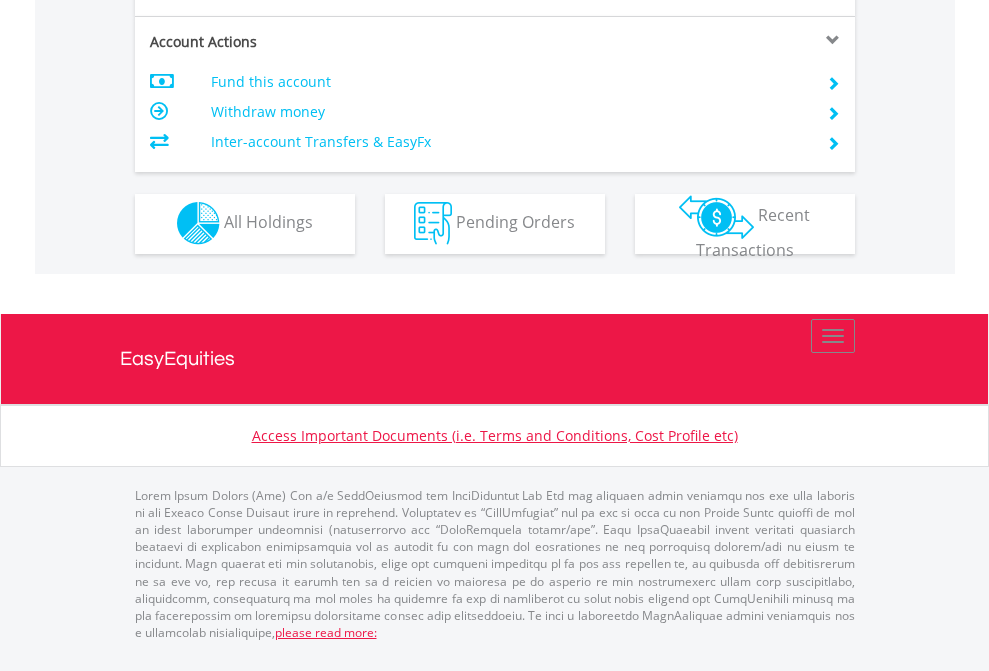 click on "Investment types" at bounding box center [706, -353] 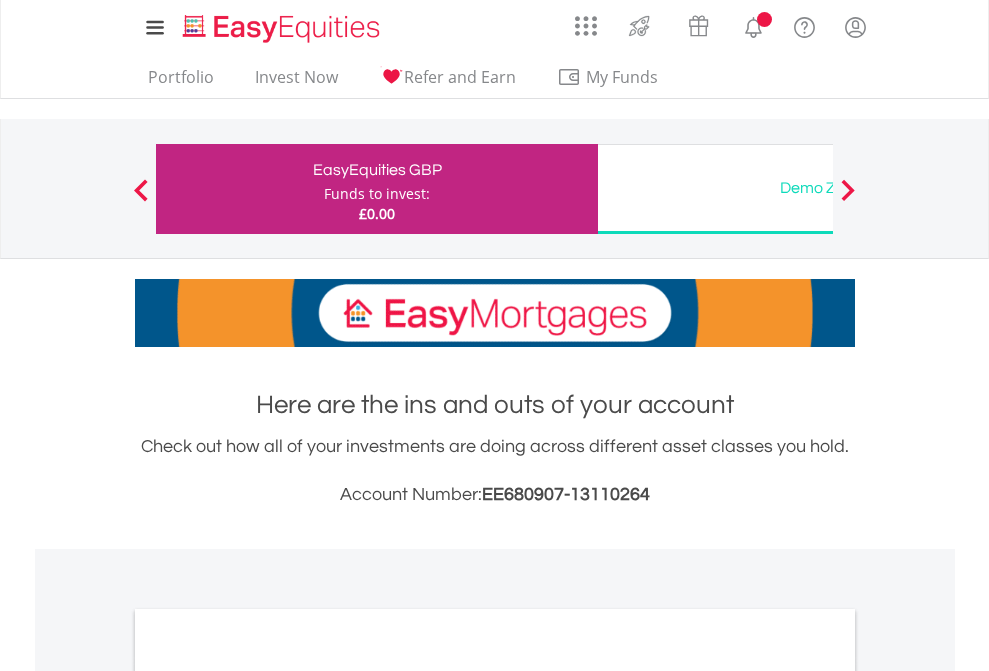 scroll, scrollTop: 0, scrollLeft: 0, axis: both 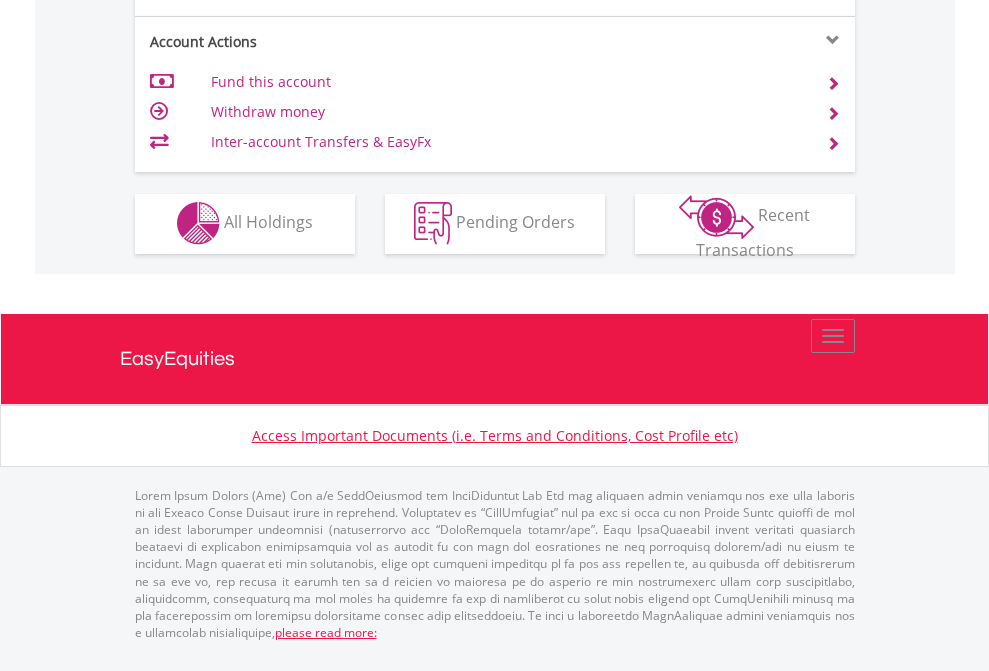 click on "Investment types" at bounding box center (706, -353) 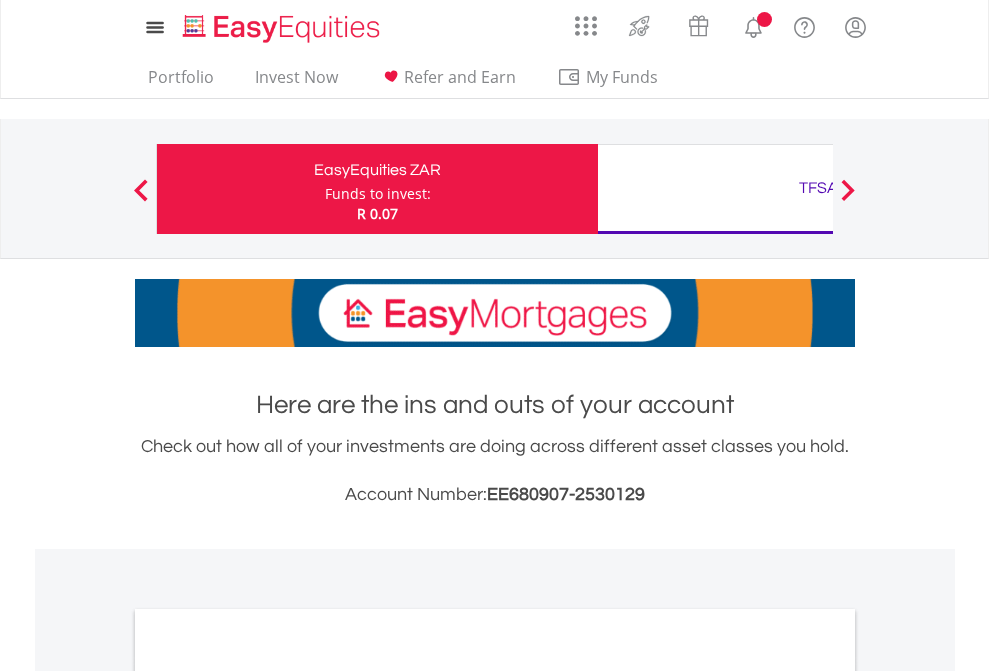 scroll, scrollTop: 0, scrollLeft: 0, axis: both 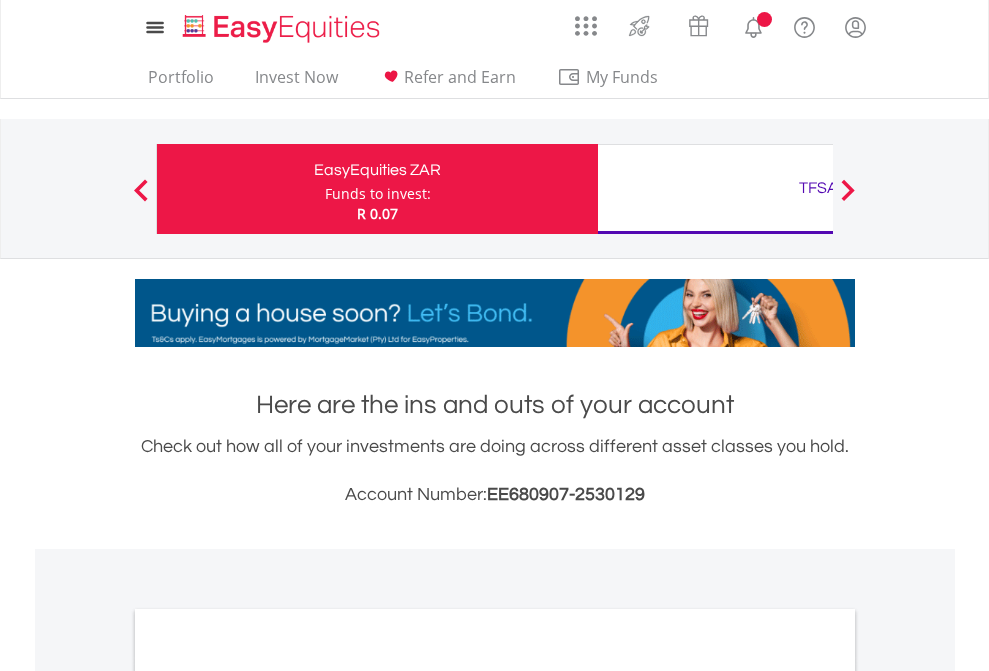 click on "All Holdings" at bounding box center [268, 1096] 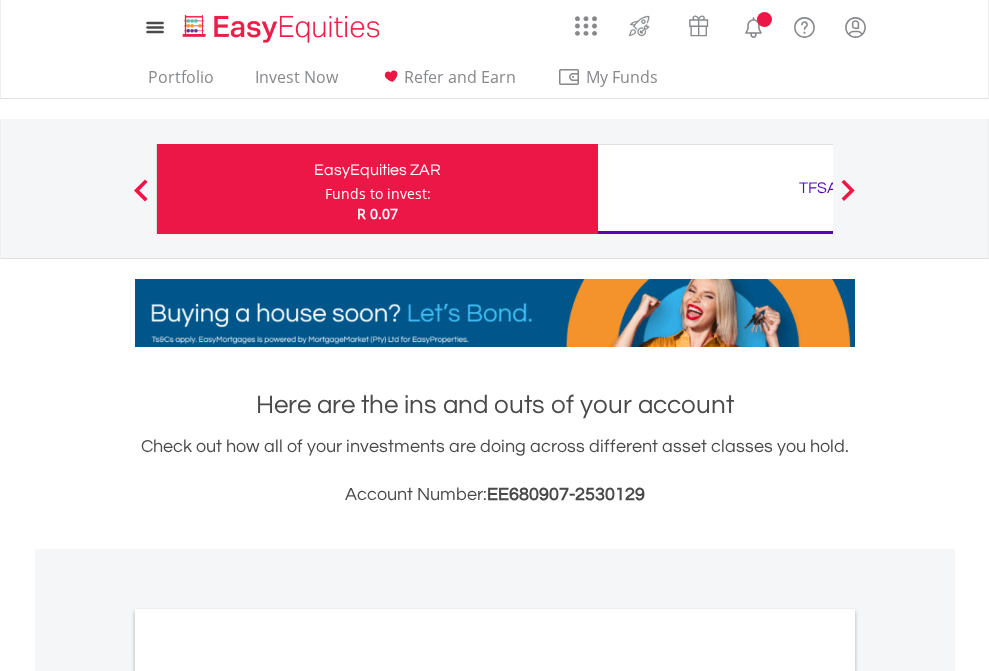 scroll, scrollTop: 1202, scrollLeft: 0, axis: vertical 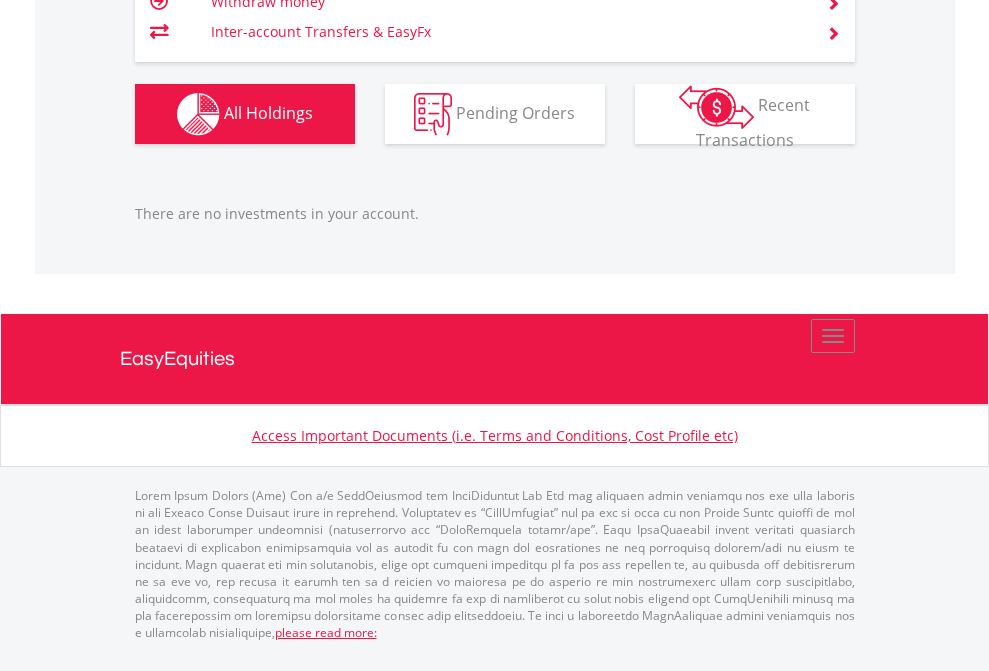 click on "TFSA" at bounding box center (818, -1246) 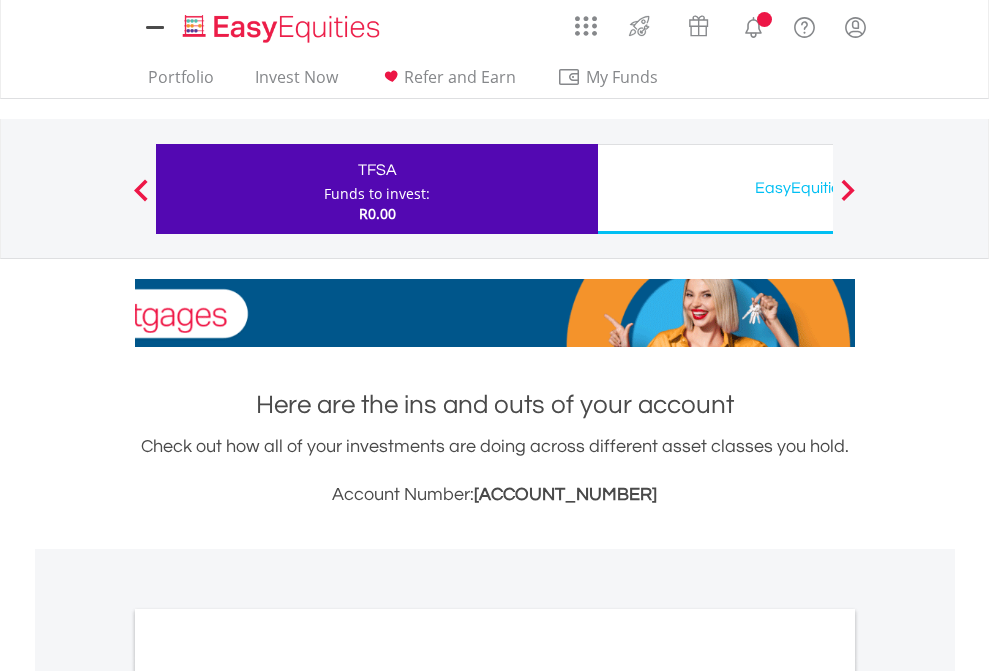 scroll, scrollTop: 1202, scrollLeft: 0, axis: vertical 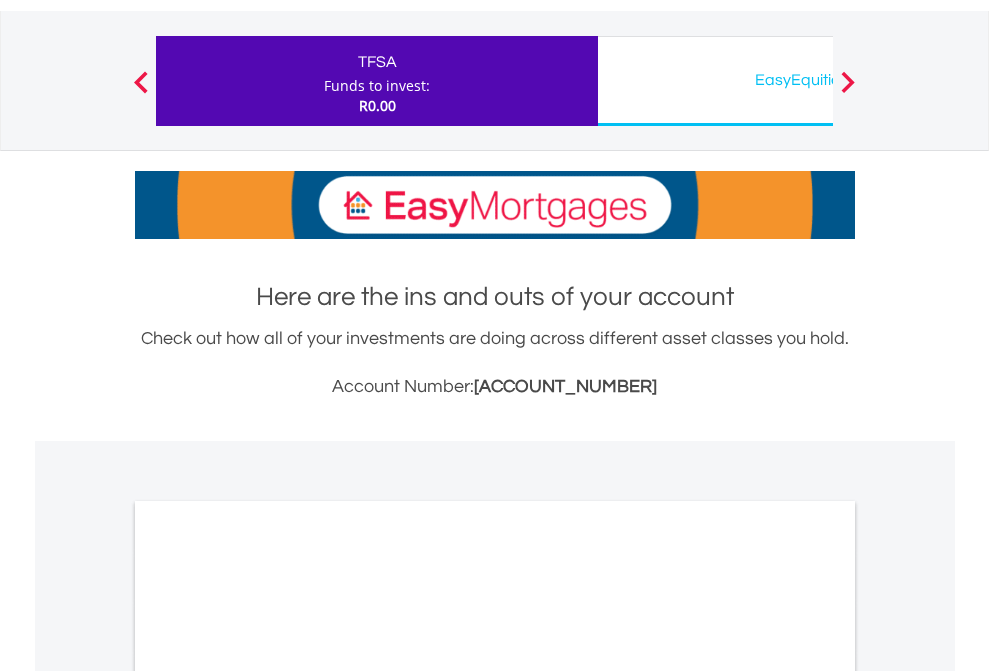 click on "All Holdings" at bounding box center (268, 988) 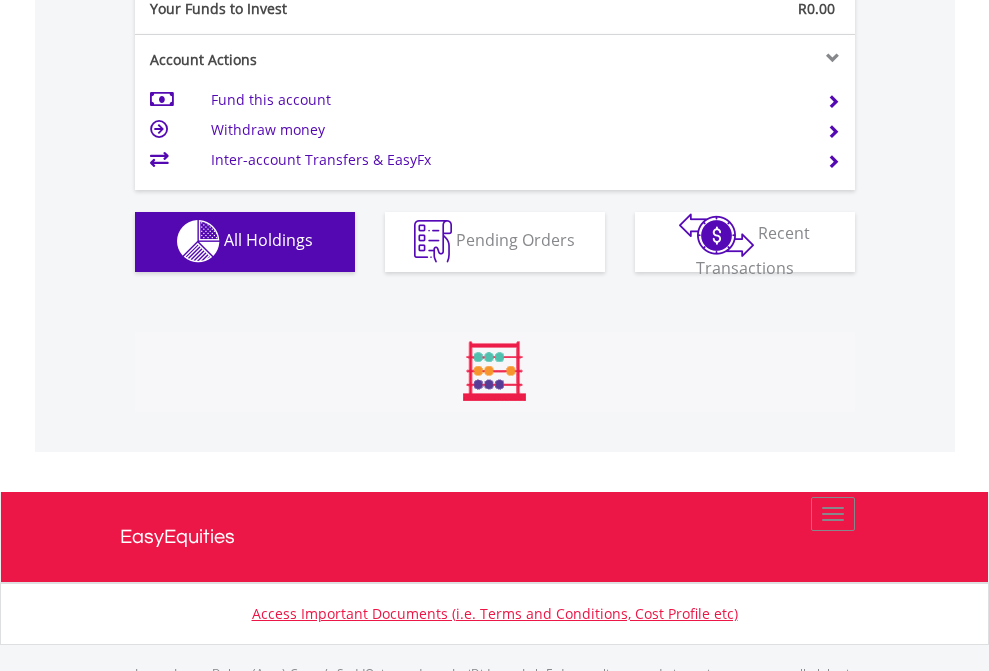 scroll, scrollTop: 999808, scrollLeft: 999687, axis: both 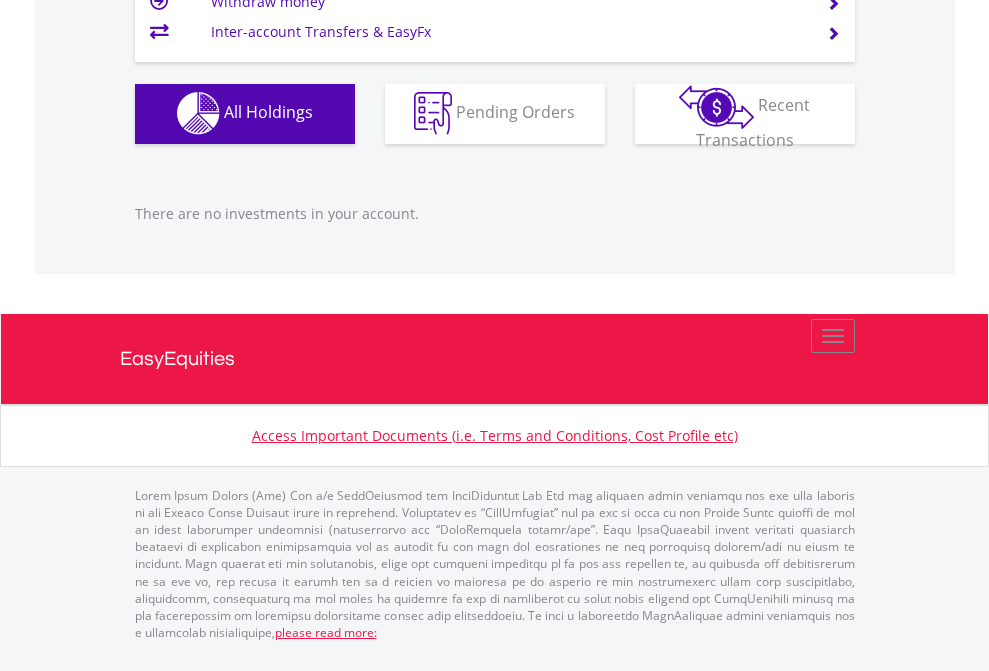 click on "EasyEquities USD" at bounding box center [818, -1142] 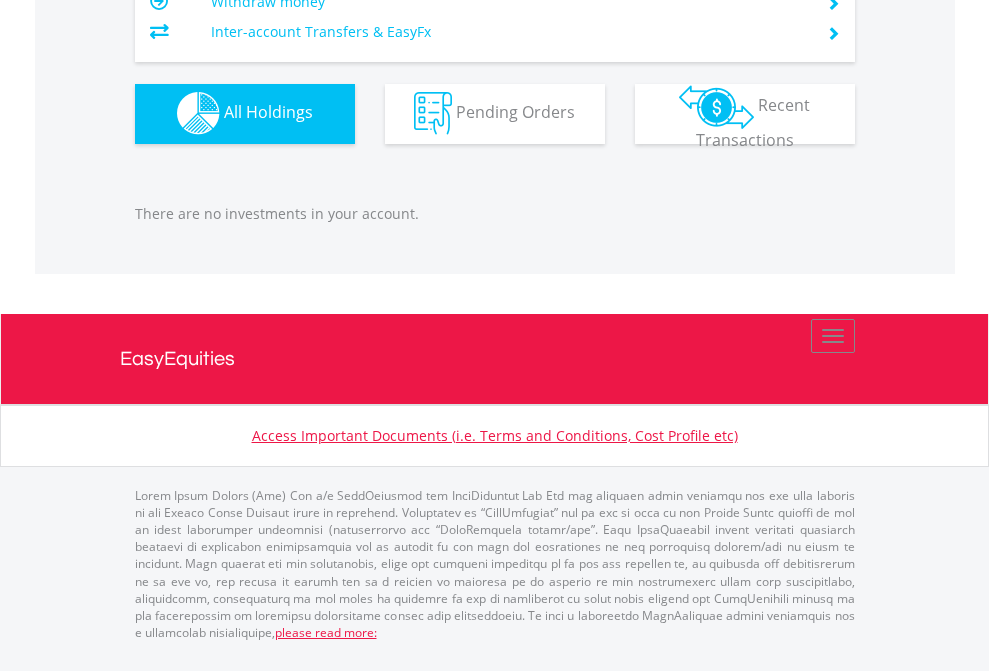 scroll, scrollTop: 1980, scrollLeft: 0, axis: vertical 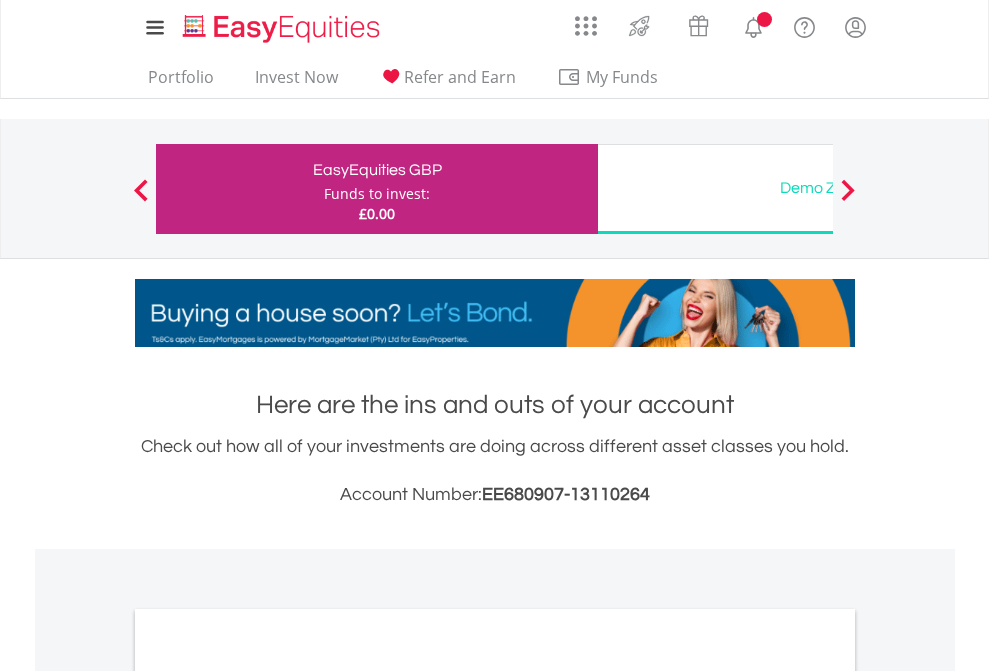 click on "All Holdings" at bounding box center (268, 1096) 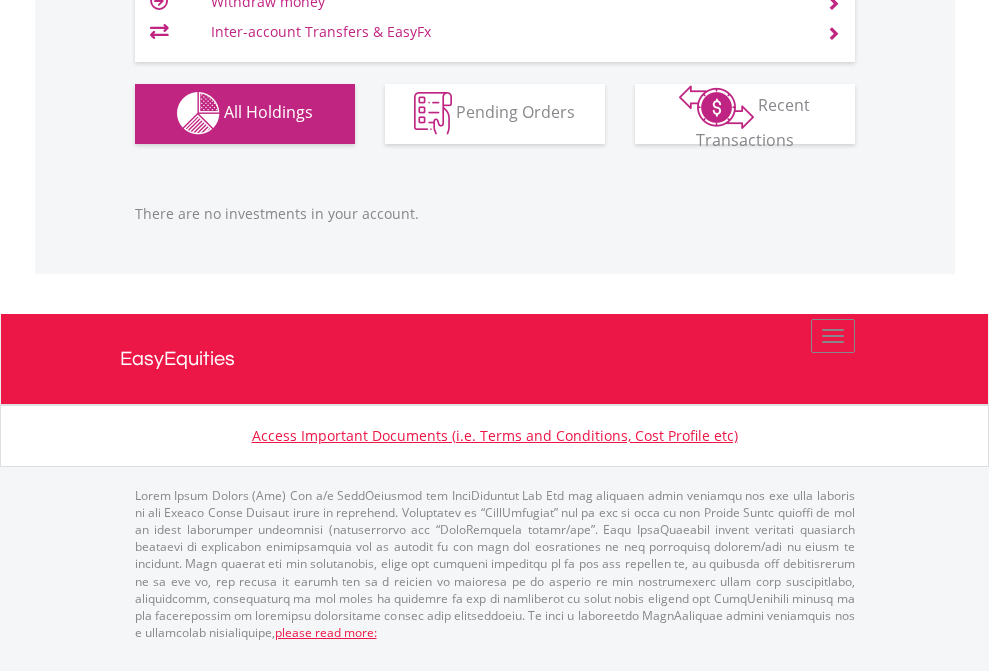 scroll, scrollTop: 1980, scrollLeft: 0, axis: vertical 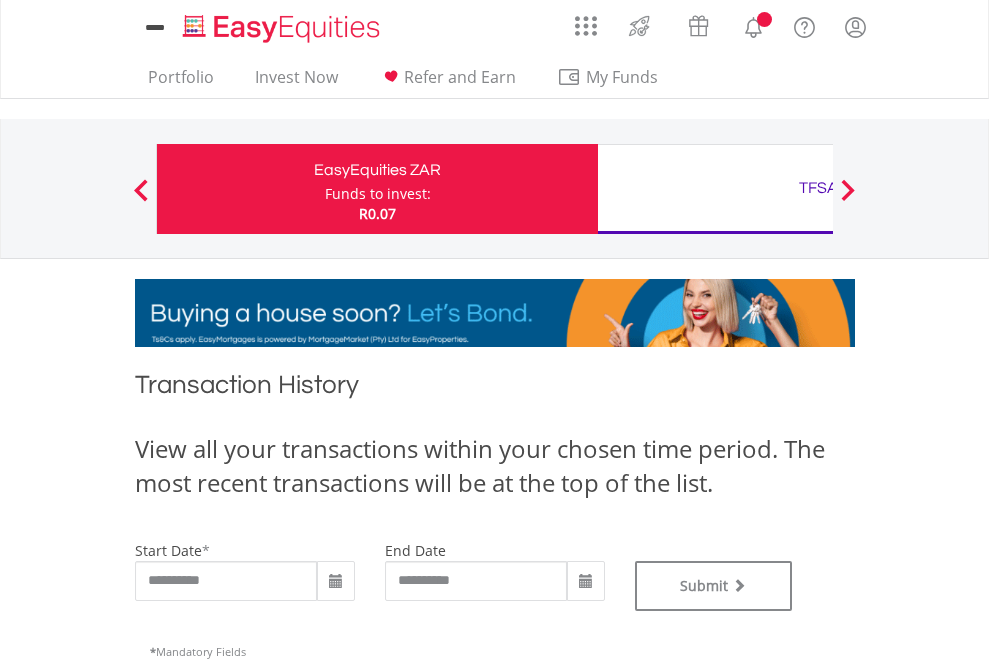 type on "**********" 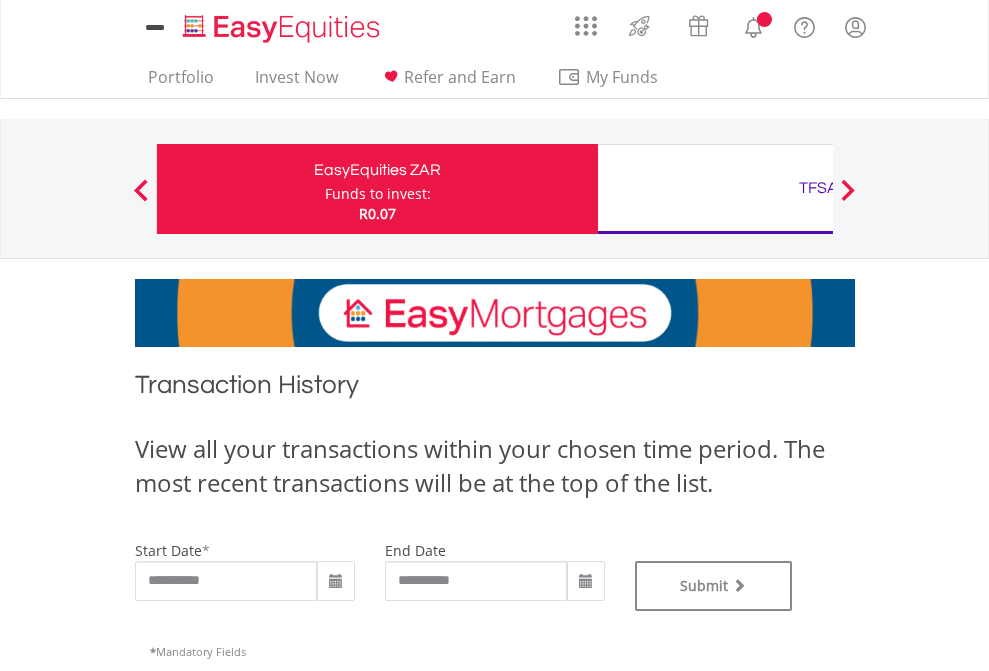 scroll, scrollTop: 0, scrollLeft: 0, axis: both 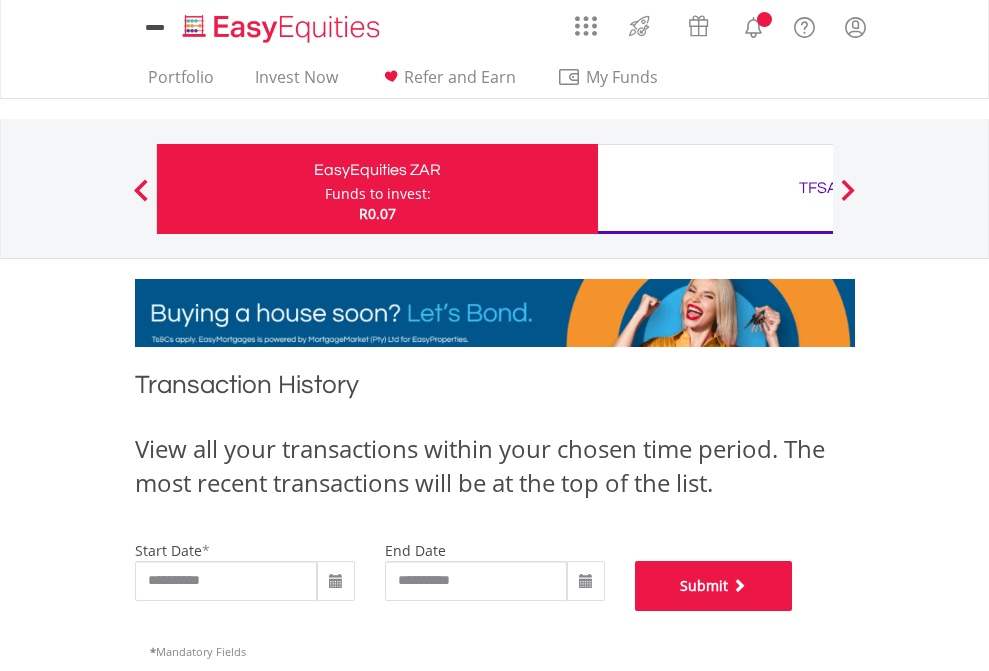 click on "Submit" at bounding box center (714, 586) 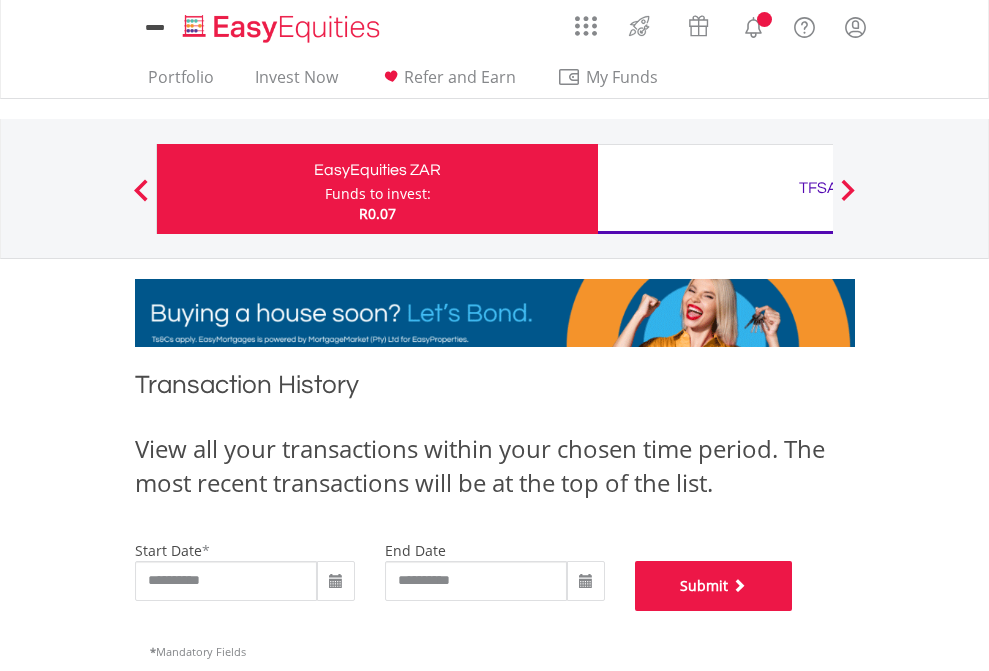 scroll, scrollTop: 811, scrollLeft: 0, axis: vertical 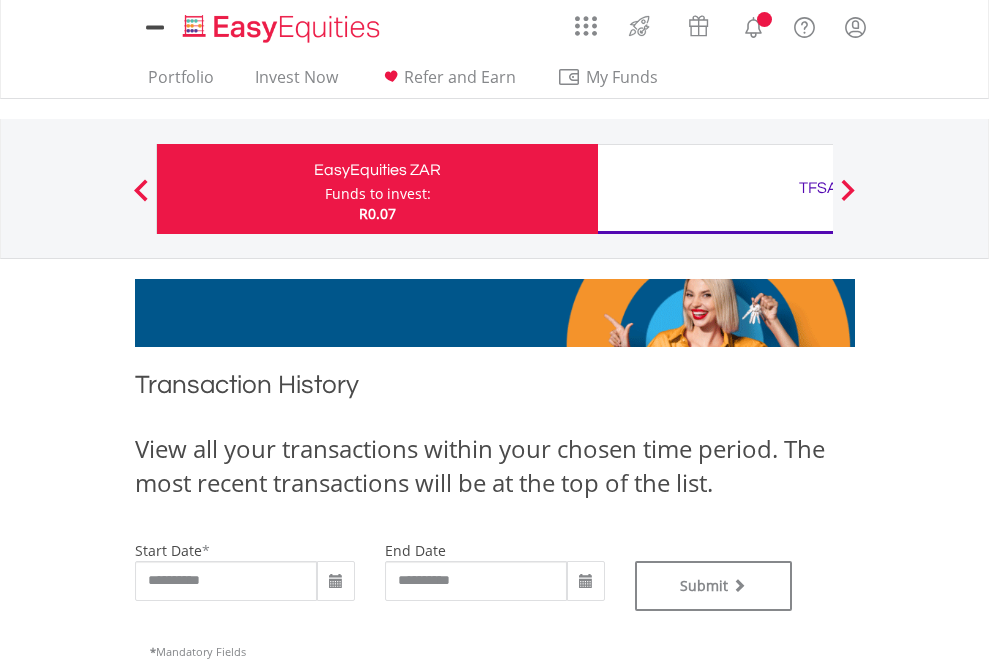 click on "TFSA" at bounding box center [818, 188] 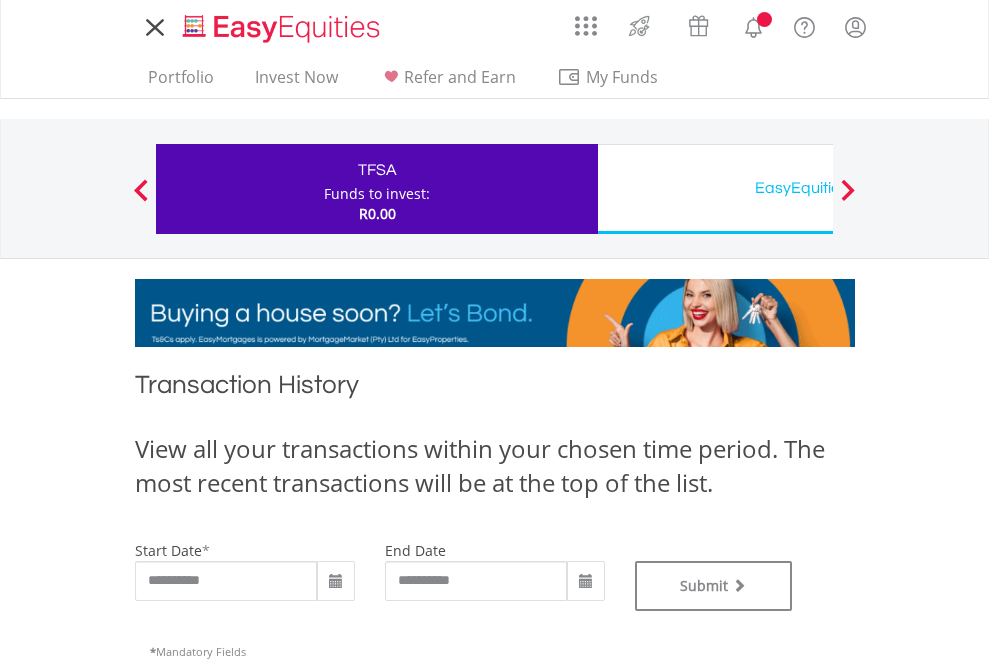 scroll, scrollTop: 811, scrollLeft: 0, axis: vertical 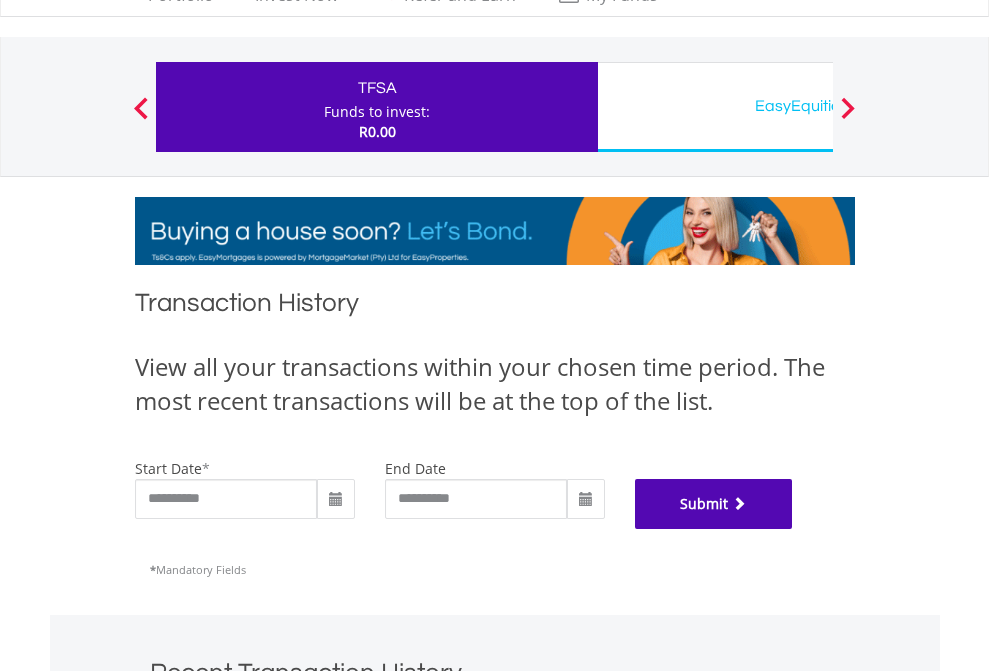 click on "Submit" at bounding box center (714, 504) 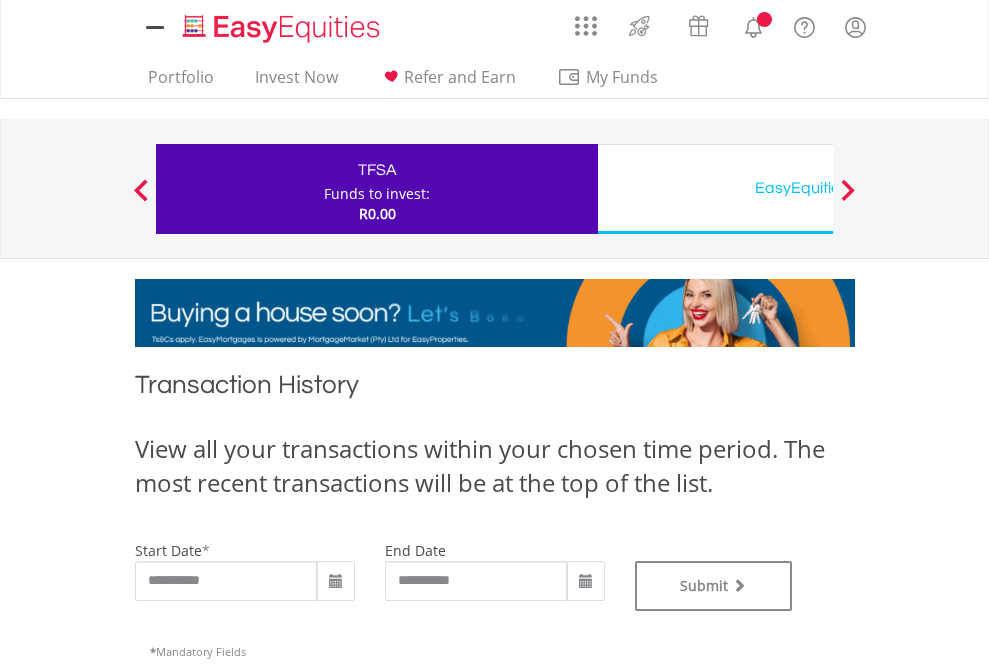 scroll, scrollTop: 0, scrollLeft: 0, axis: both 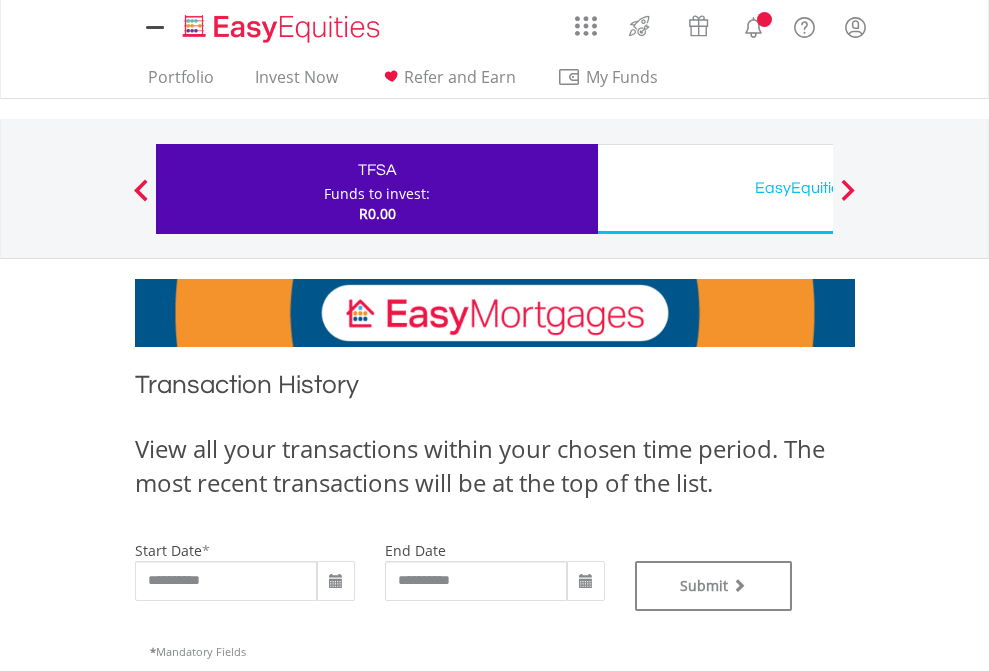 click on "EasyEquities USD" at bounding box center (818, 188) 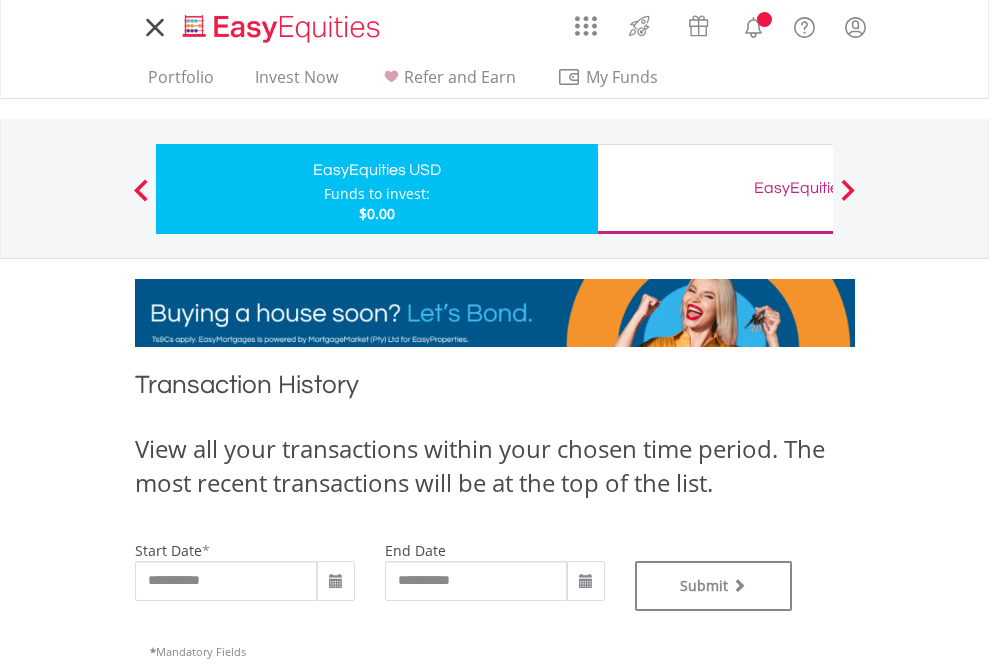 scroll, scrollTop: 0, scrollLeft: 0, axis: both 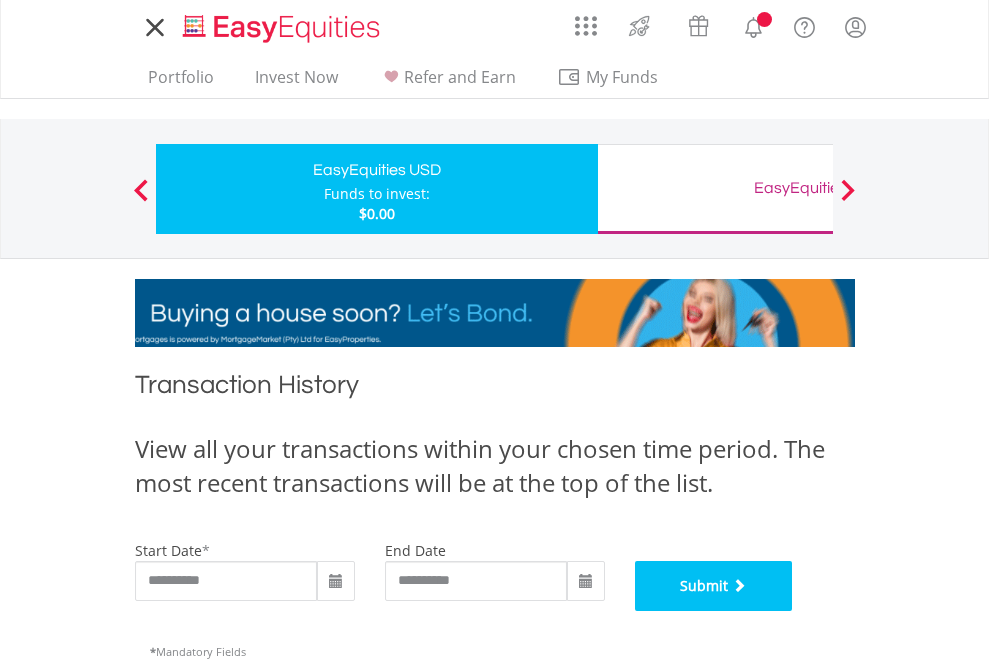 click on "Submit" at bounding box center [714, 586] 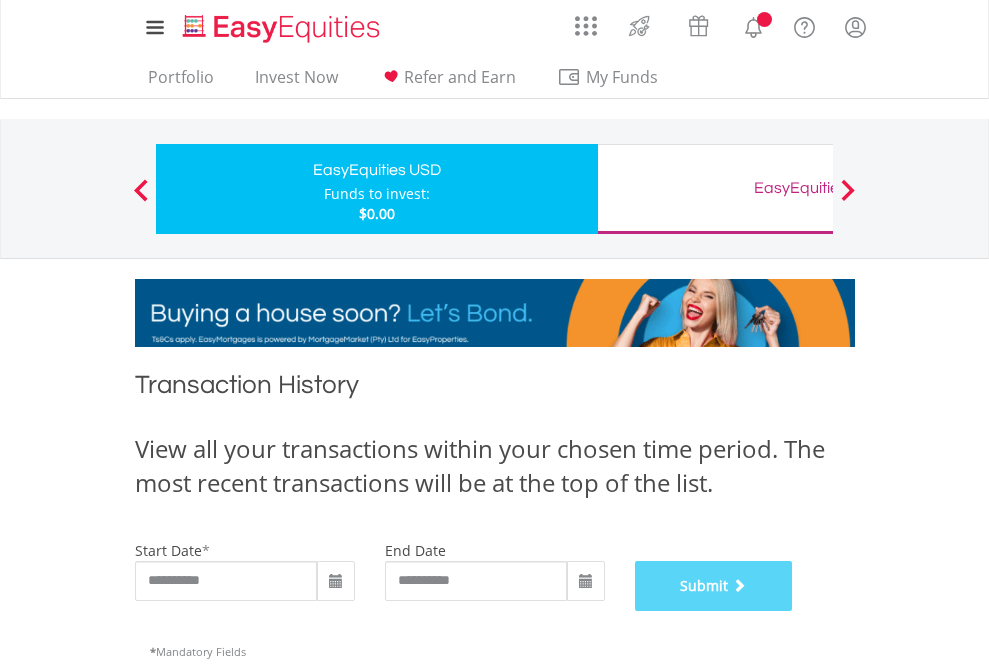 scroll, scrollTop: 811, scrollLeft: 0, axis: vertical 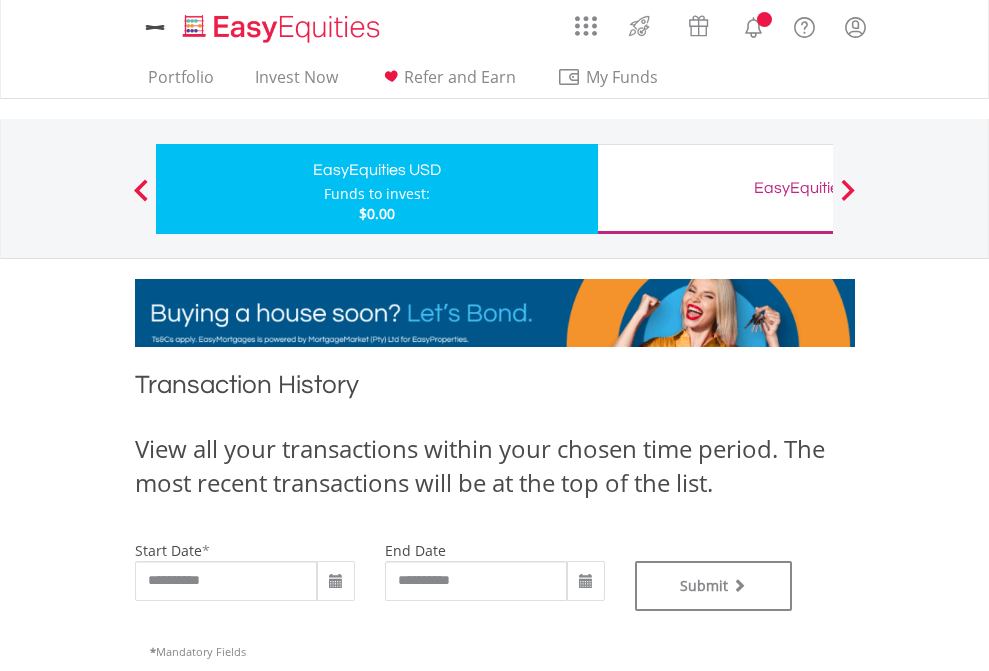 click on "EasyEquities GBP" at bounding box center [818, 188] 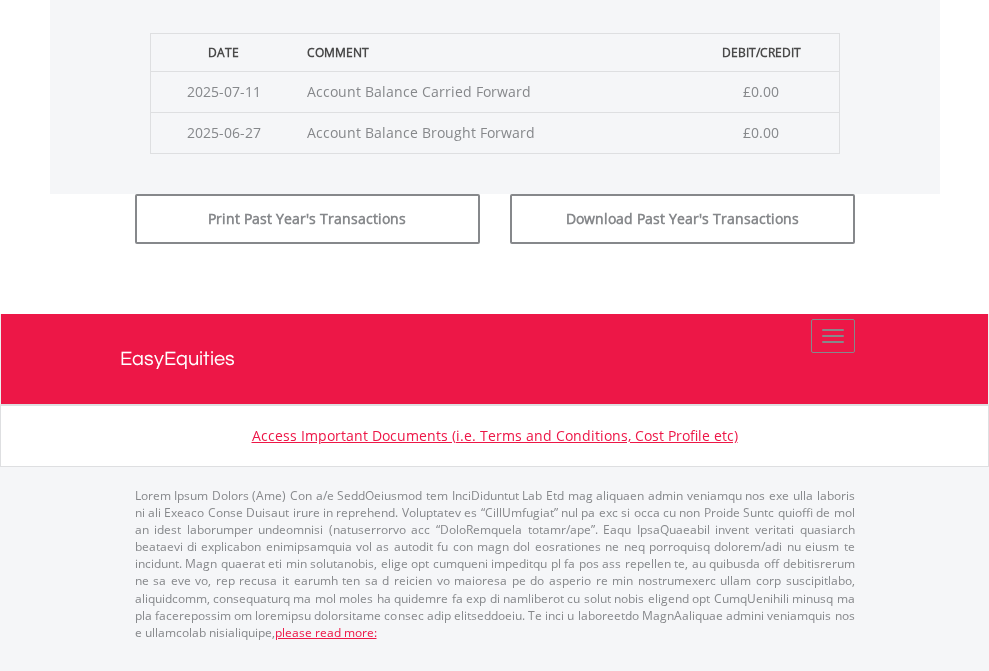 click on "Submit" at bounding box center [714, -183] 